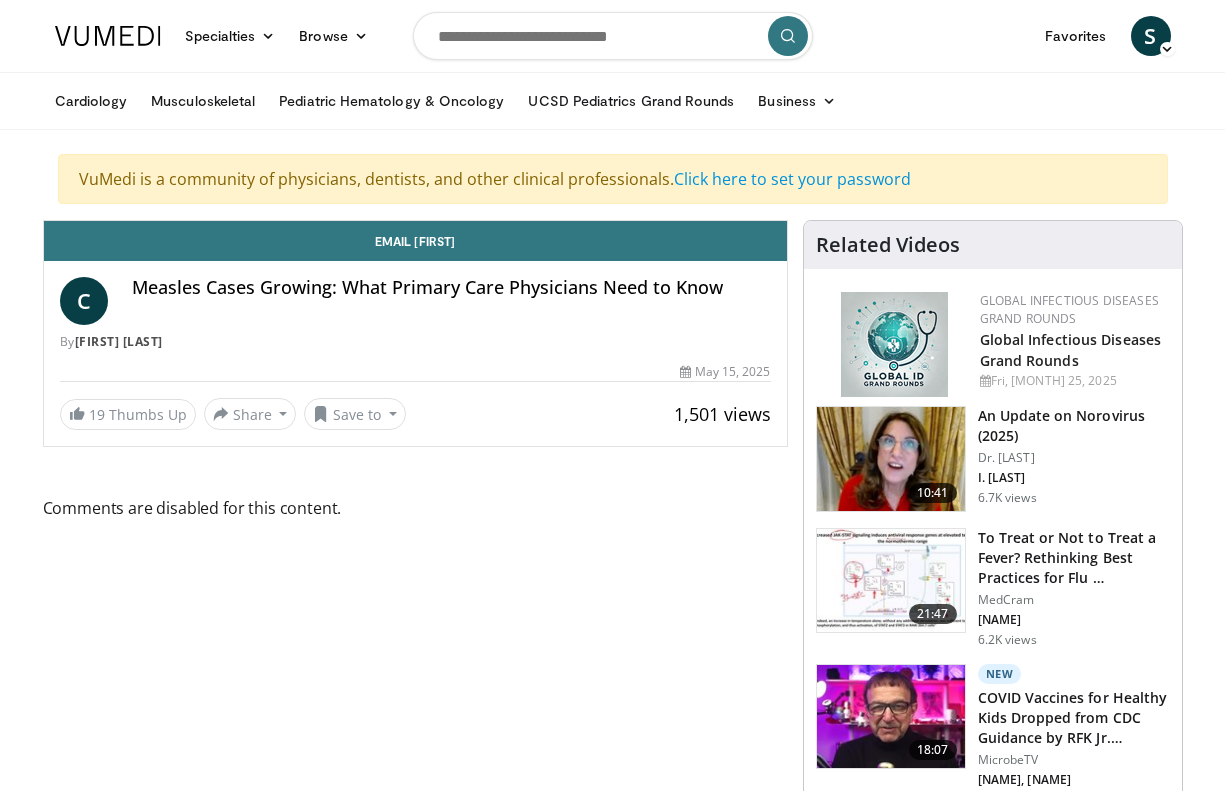 scroll, scrollTop: 0, scrollLeft: 0, axis: both 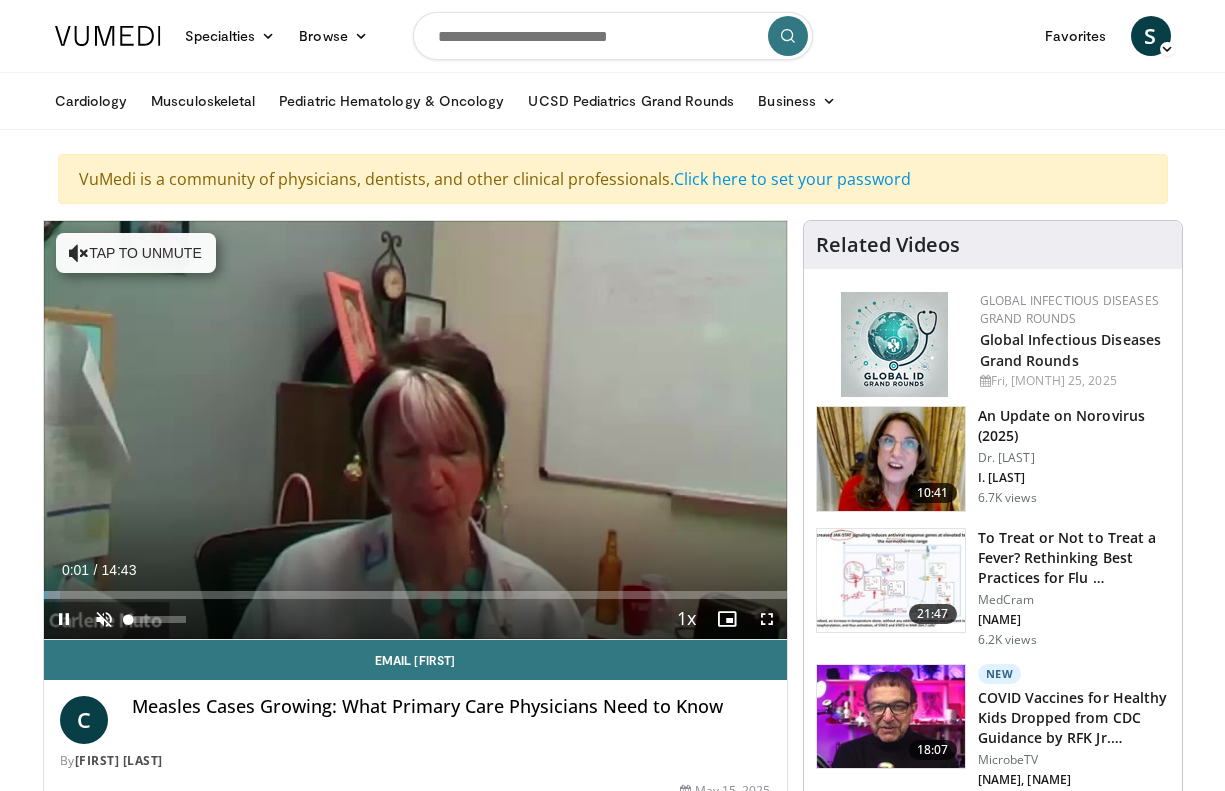 click at bounding box center [104, 619] 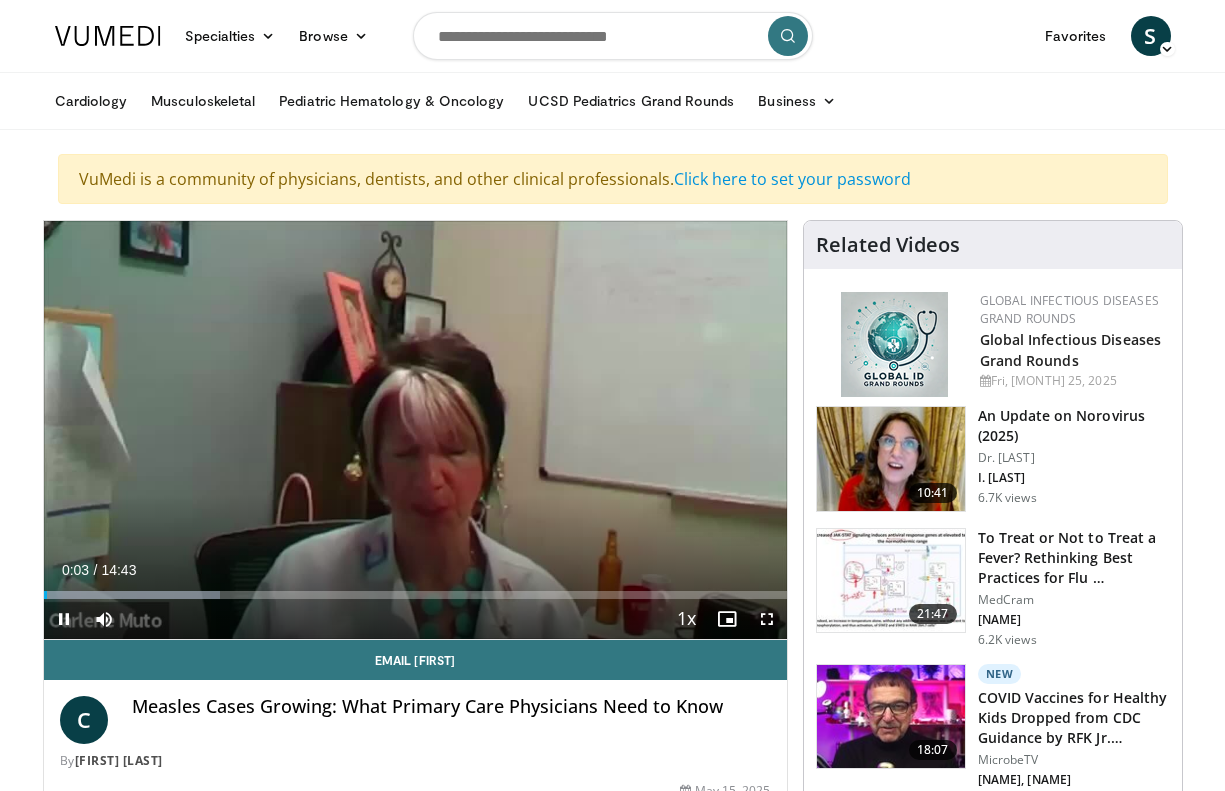 click at bounding box center (767, 619) 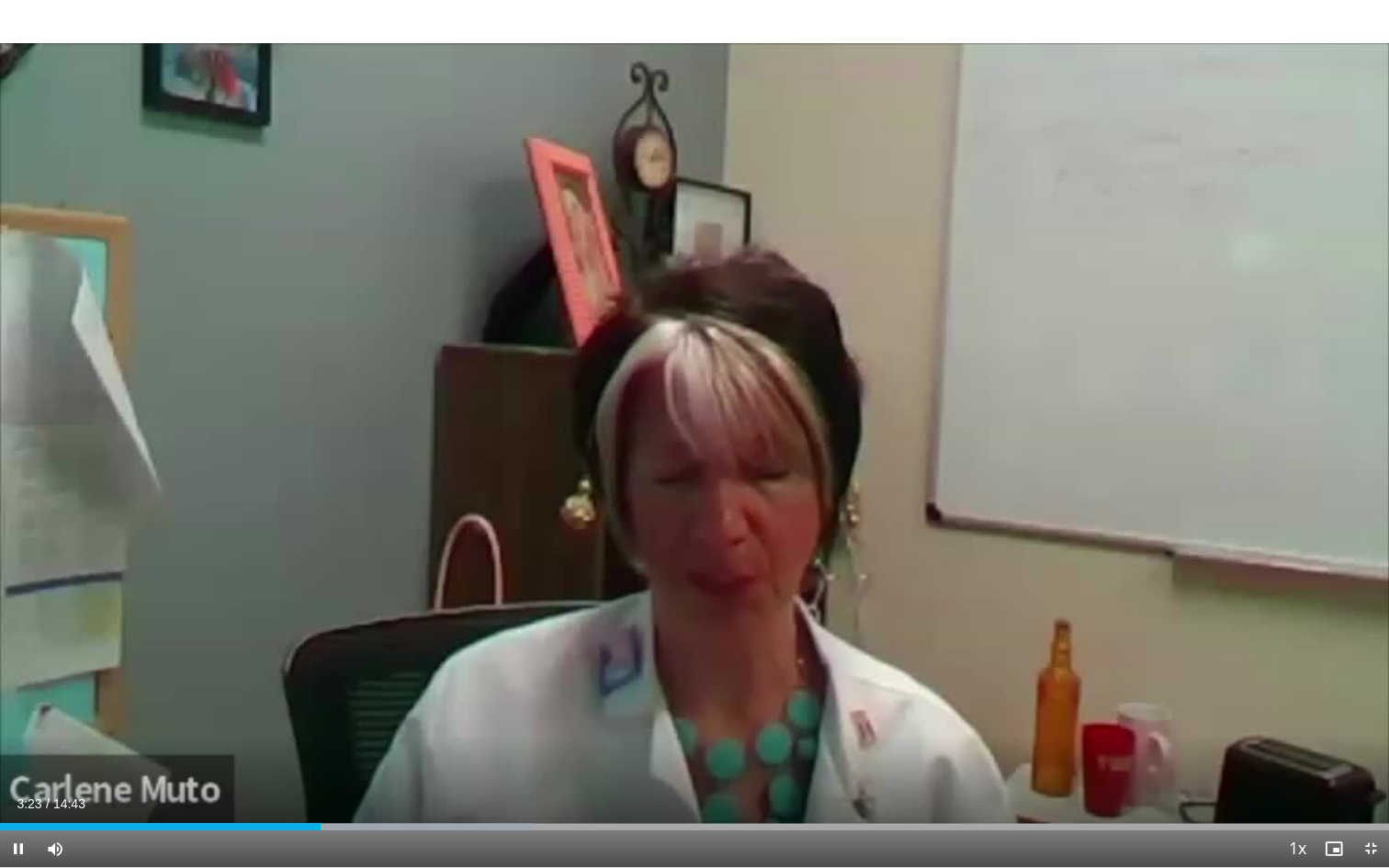 click at bounding box center (1371, 849) 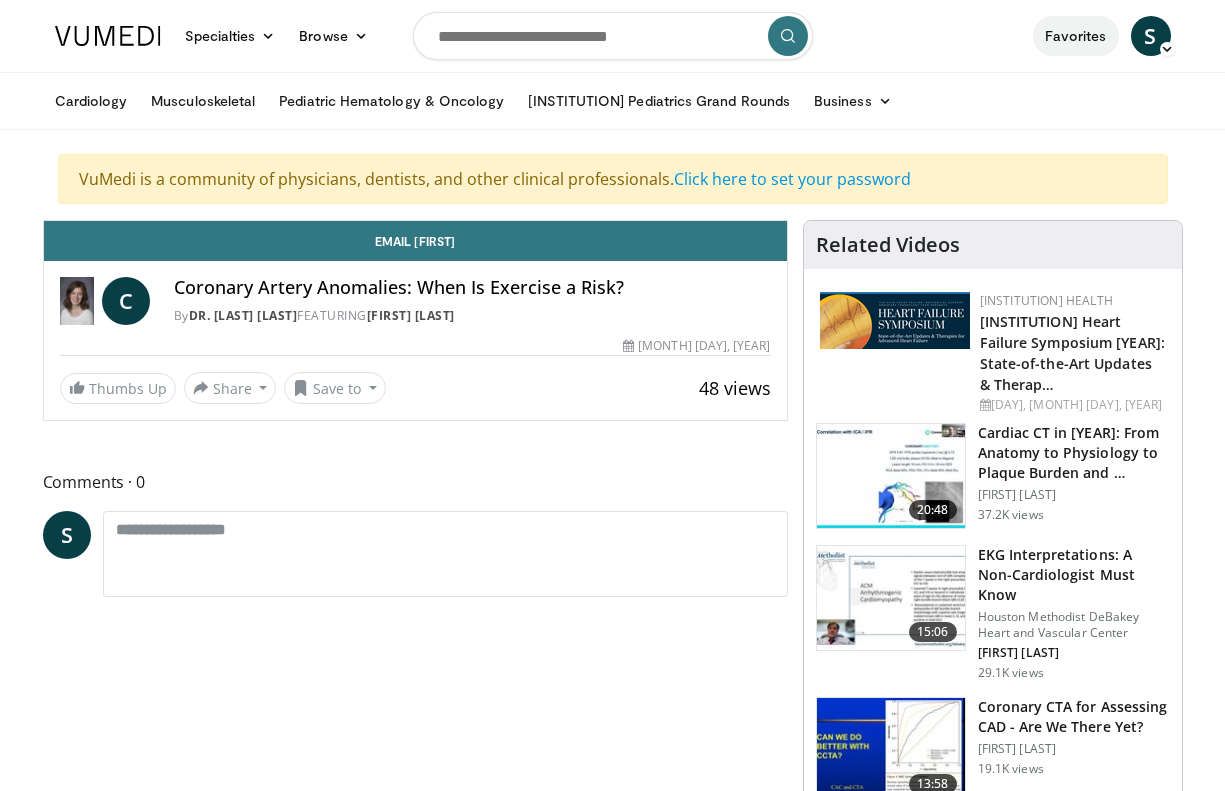 scroll, scrollTop: 0, scrollLeft: 0, axis: both 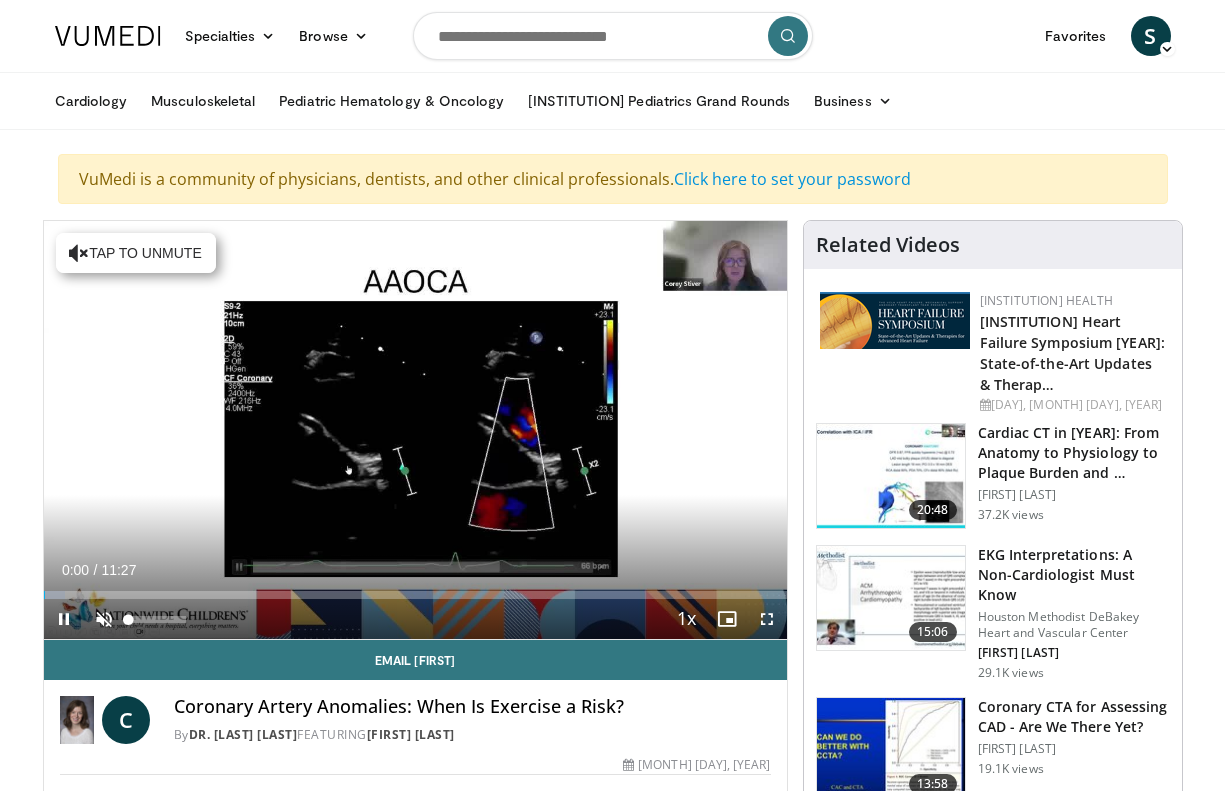 click at bounding box center (104, 619) 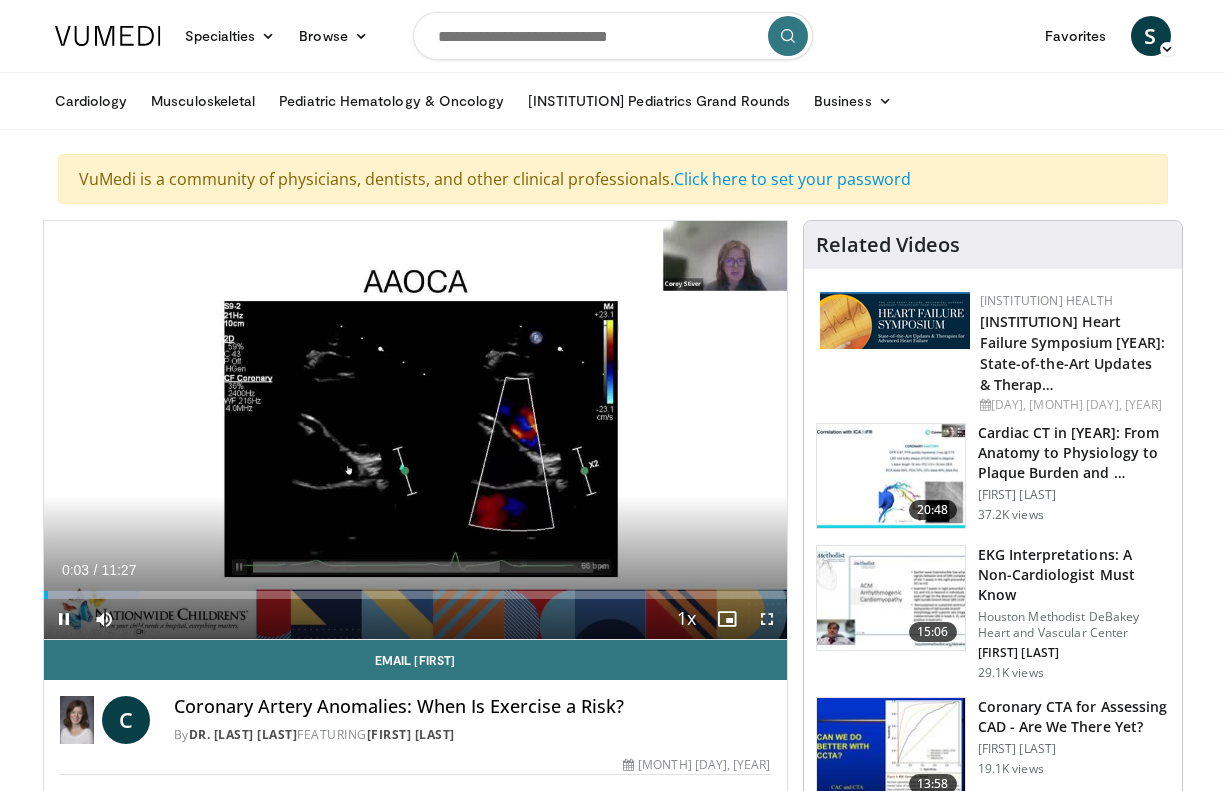 click at bounding box center [767, 619] 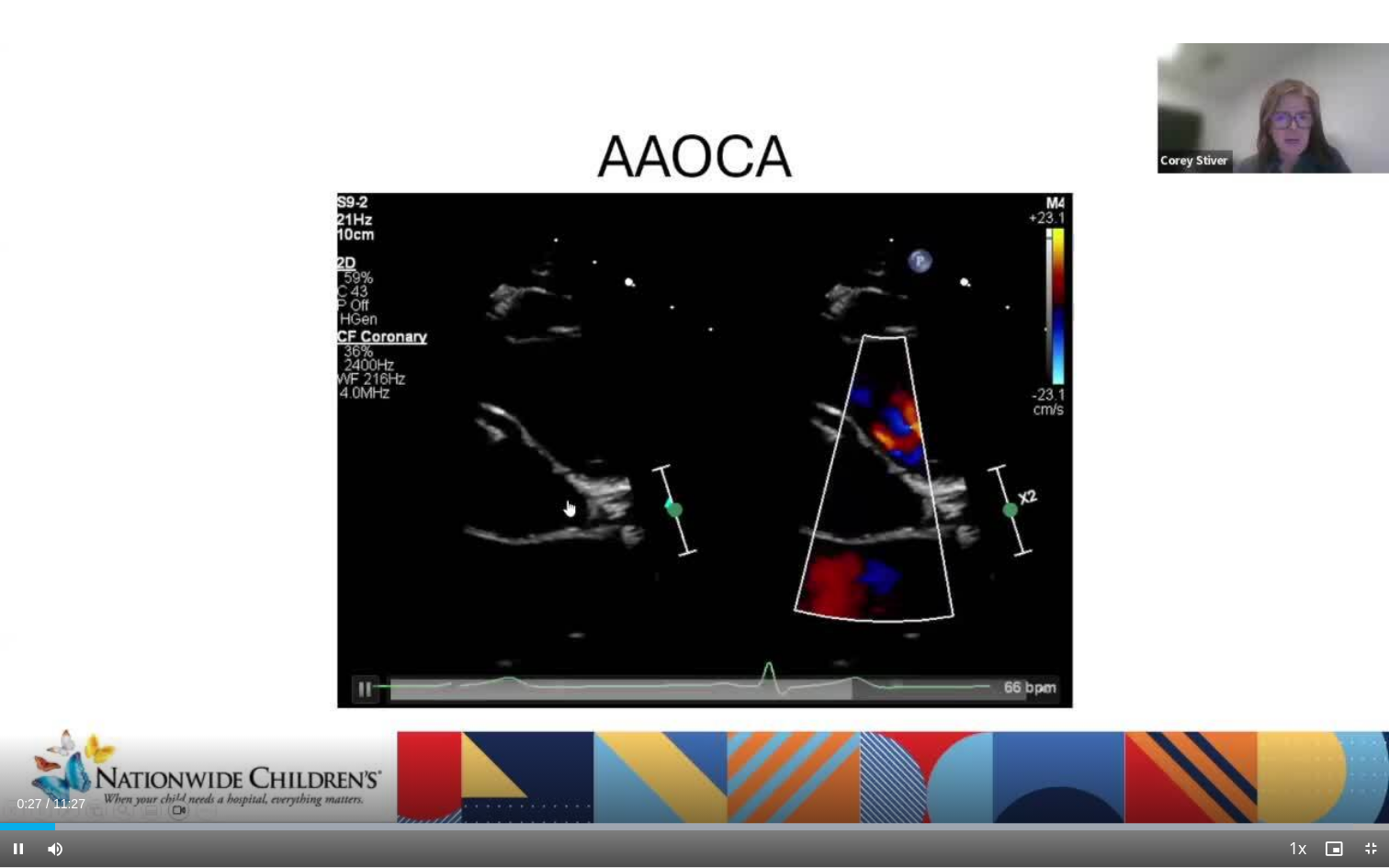 click at bounding box center [1371, 849] 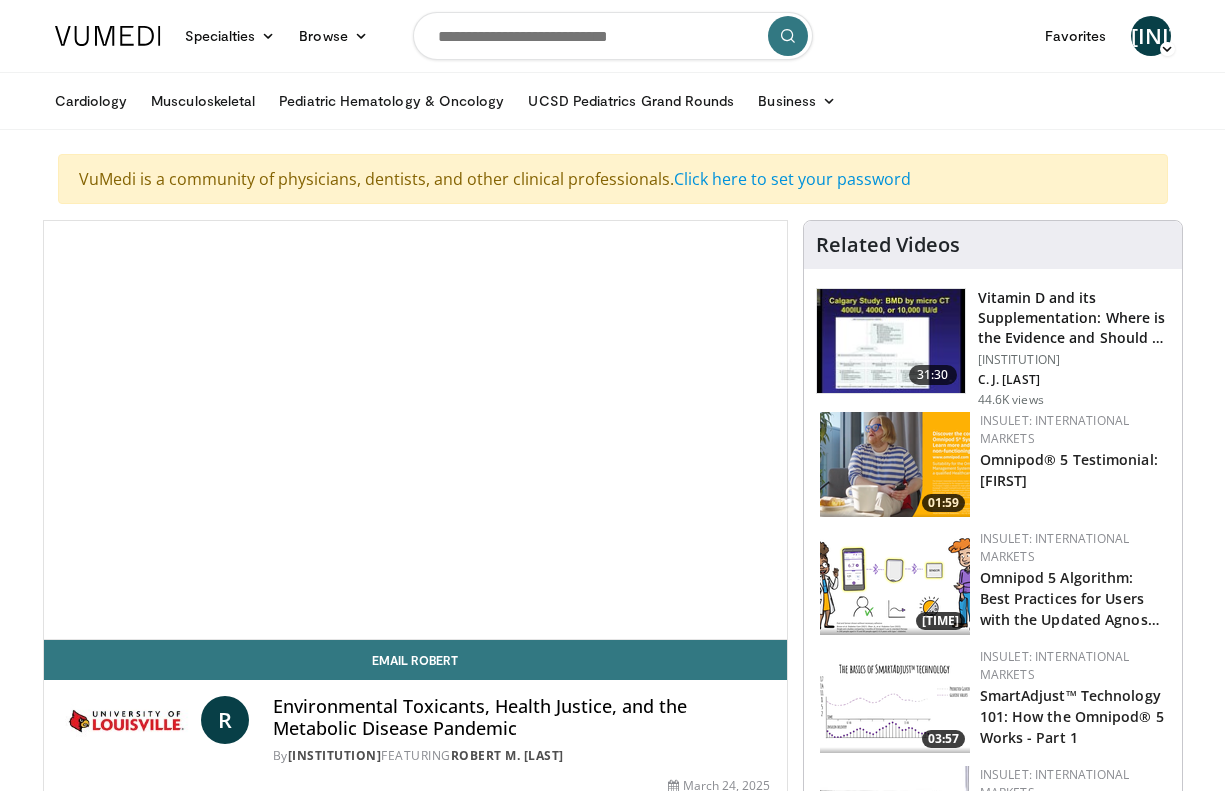 scroll, scrollTop: 0, scrollLeft: 0, axis: both 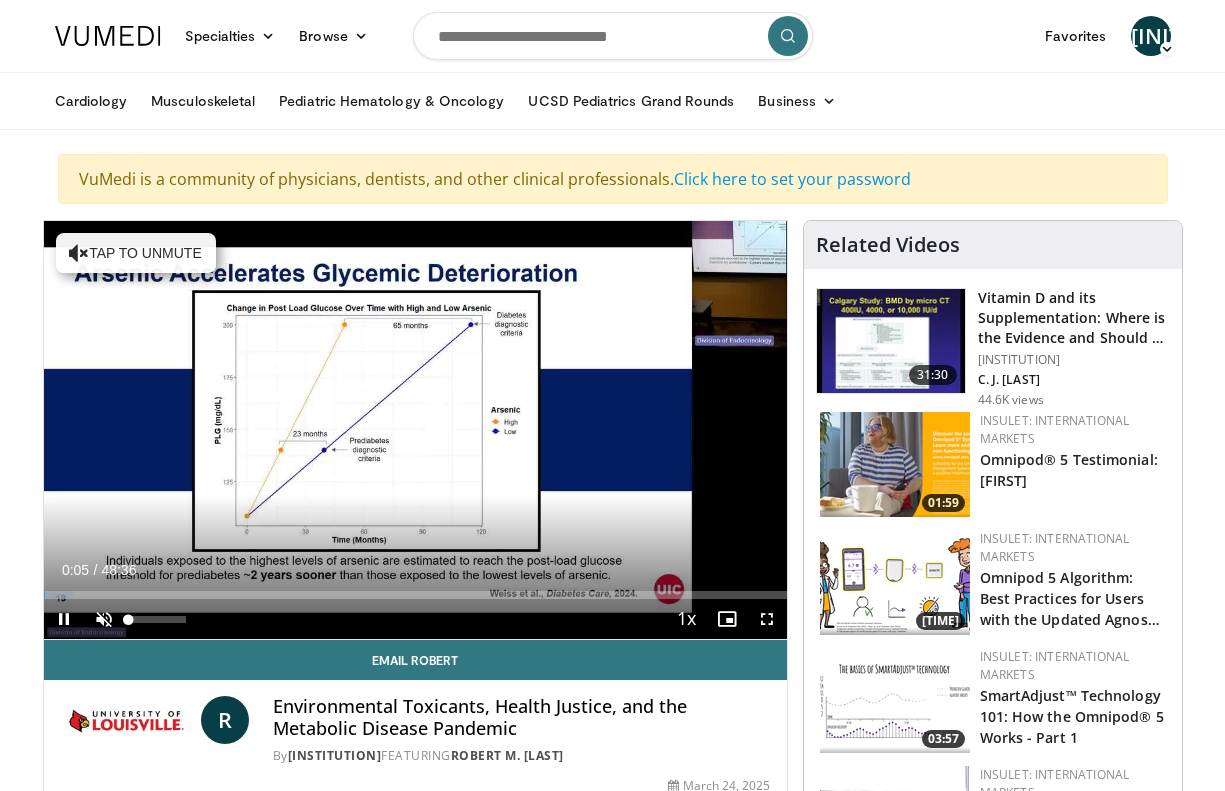 click at bounding box center [104, 619] 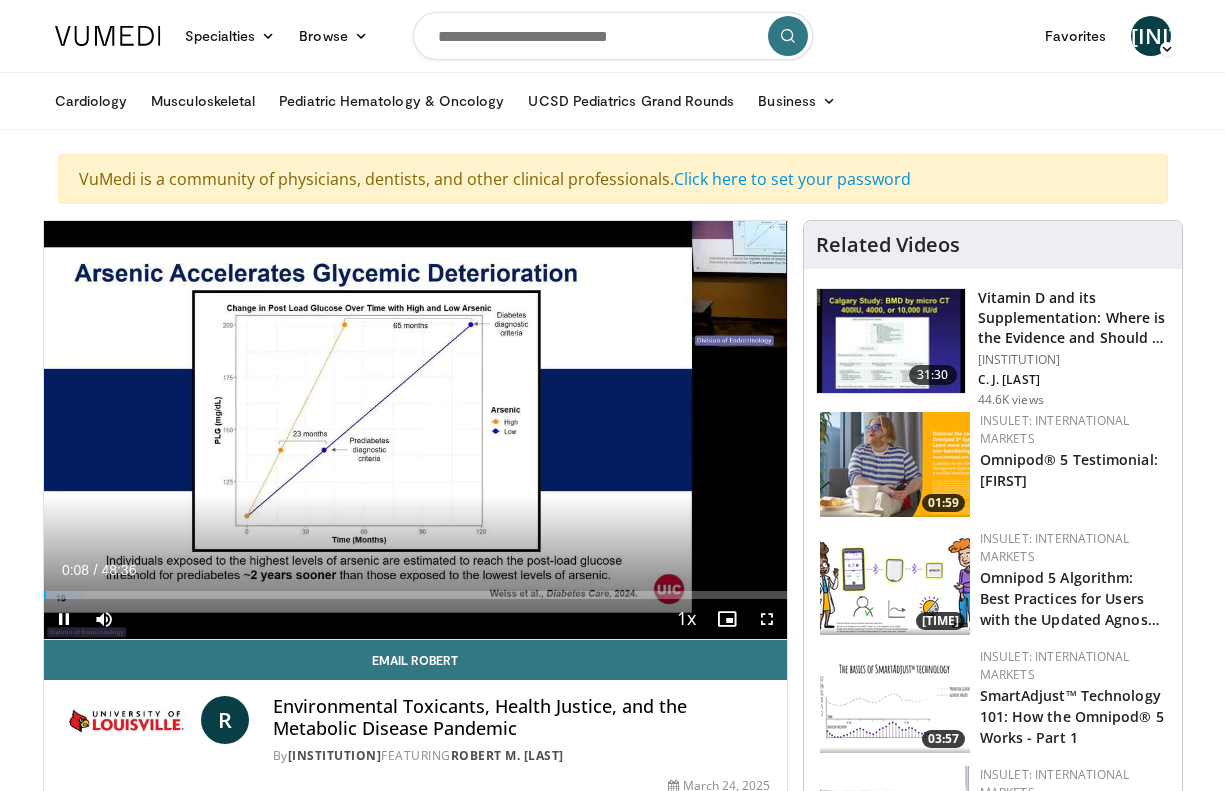 click at bounding box center (767, 619) 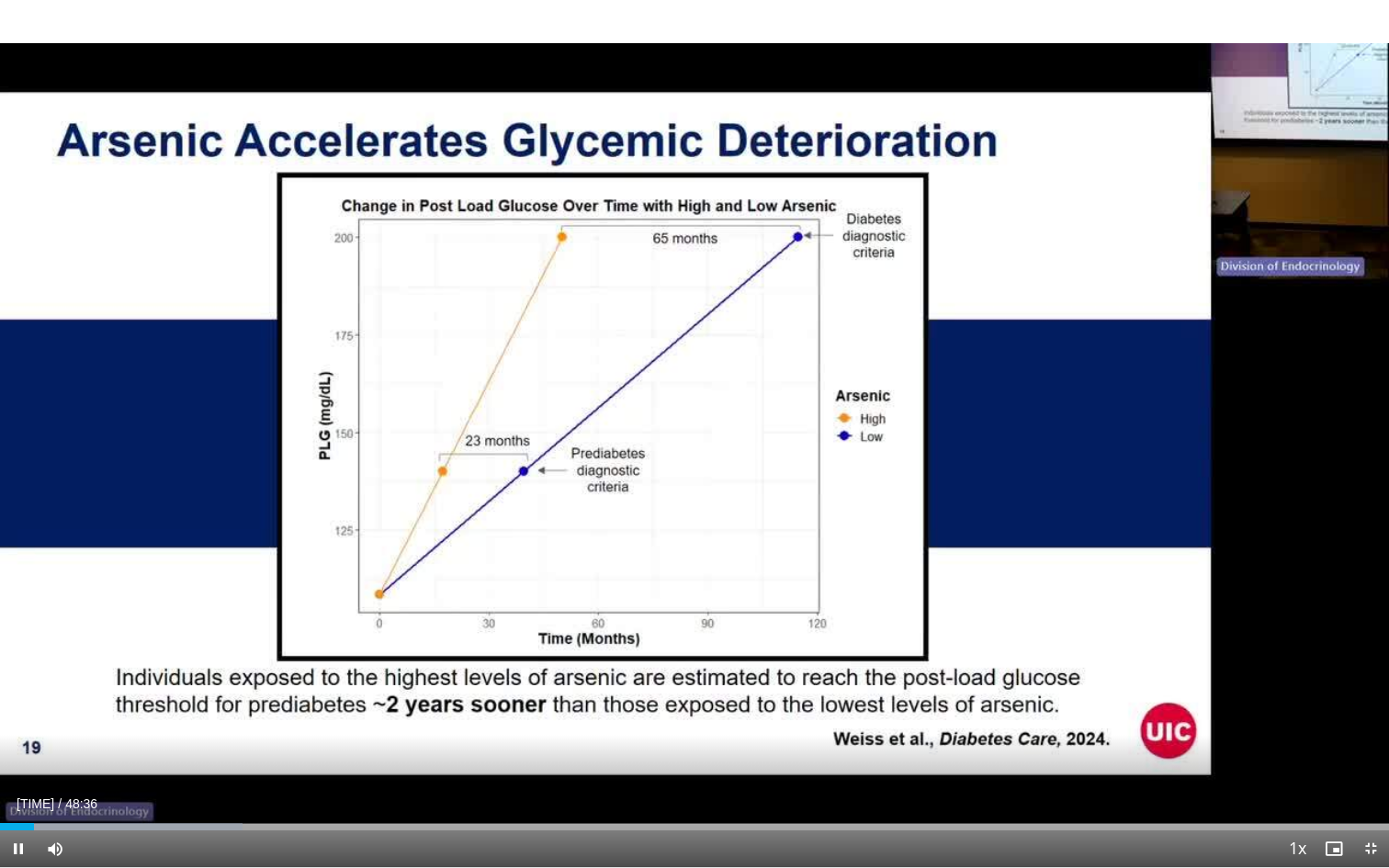 click at bounding box center [1371, 849] 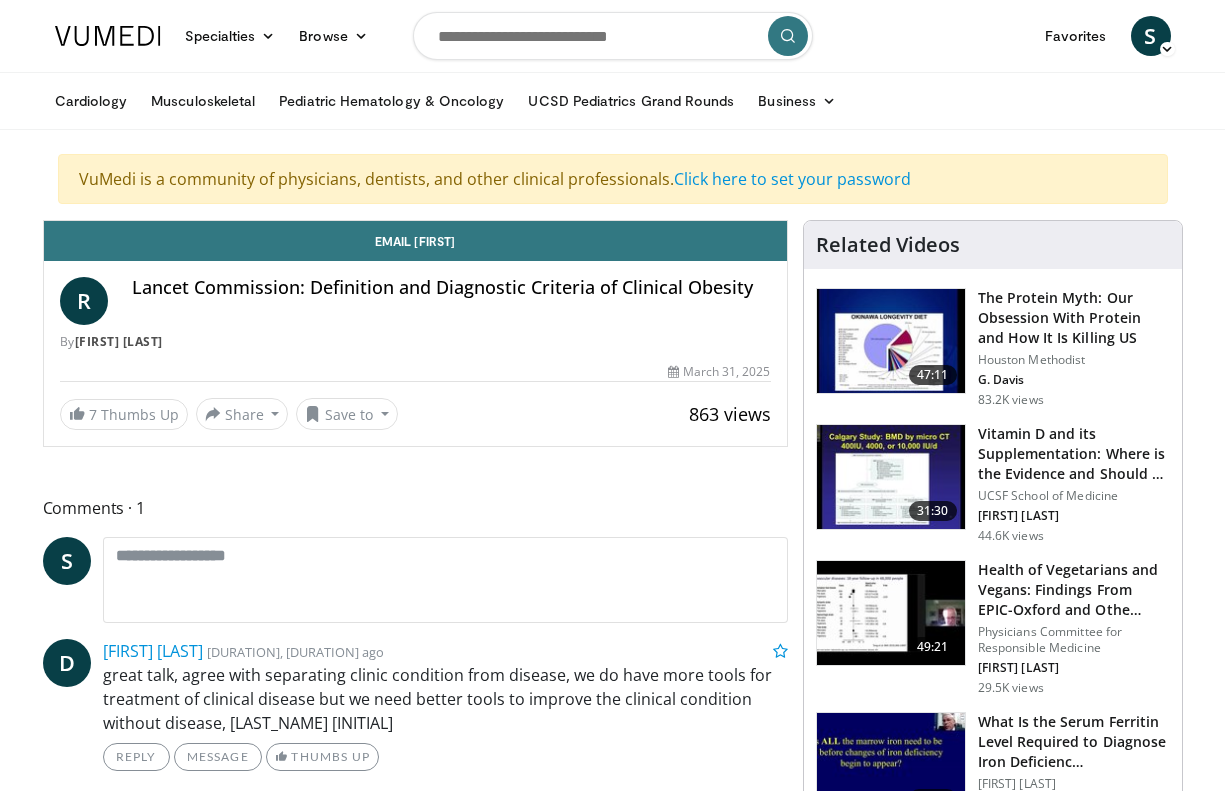 scroll, scrollTop: 0, scrollLeft: 0, axis: both 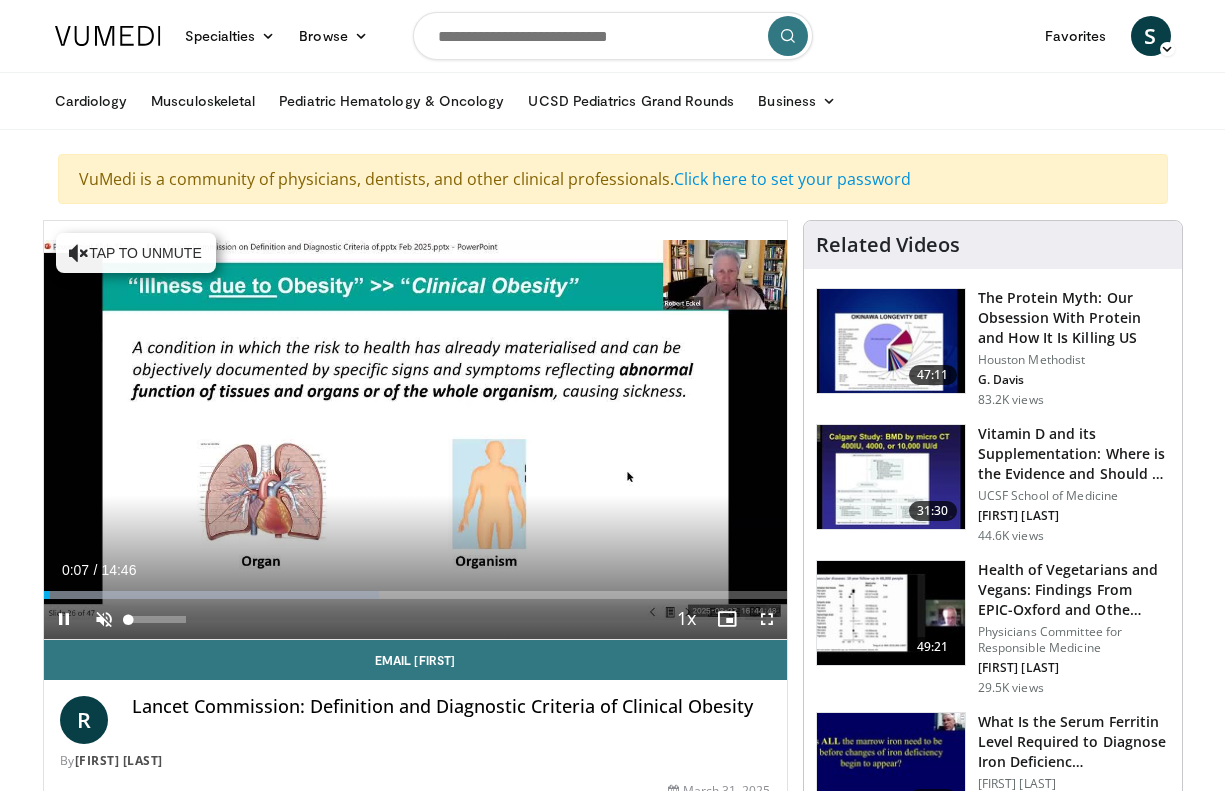 click at bounding box center [104, 619] 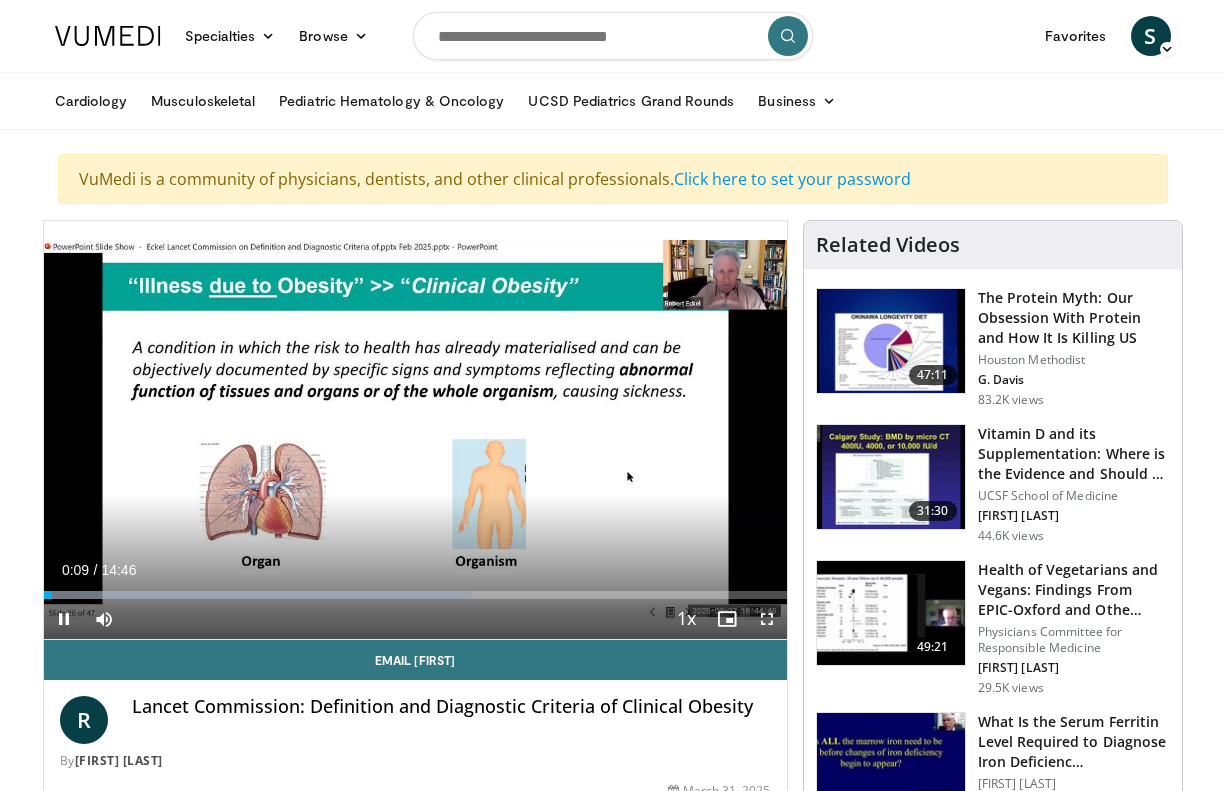 click at bounding box center [767, 619] 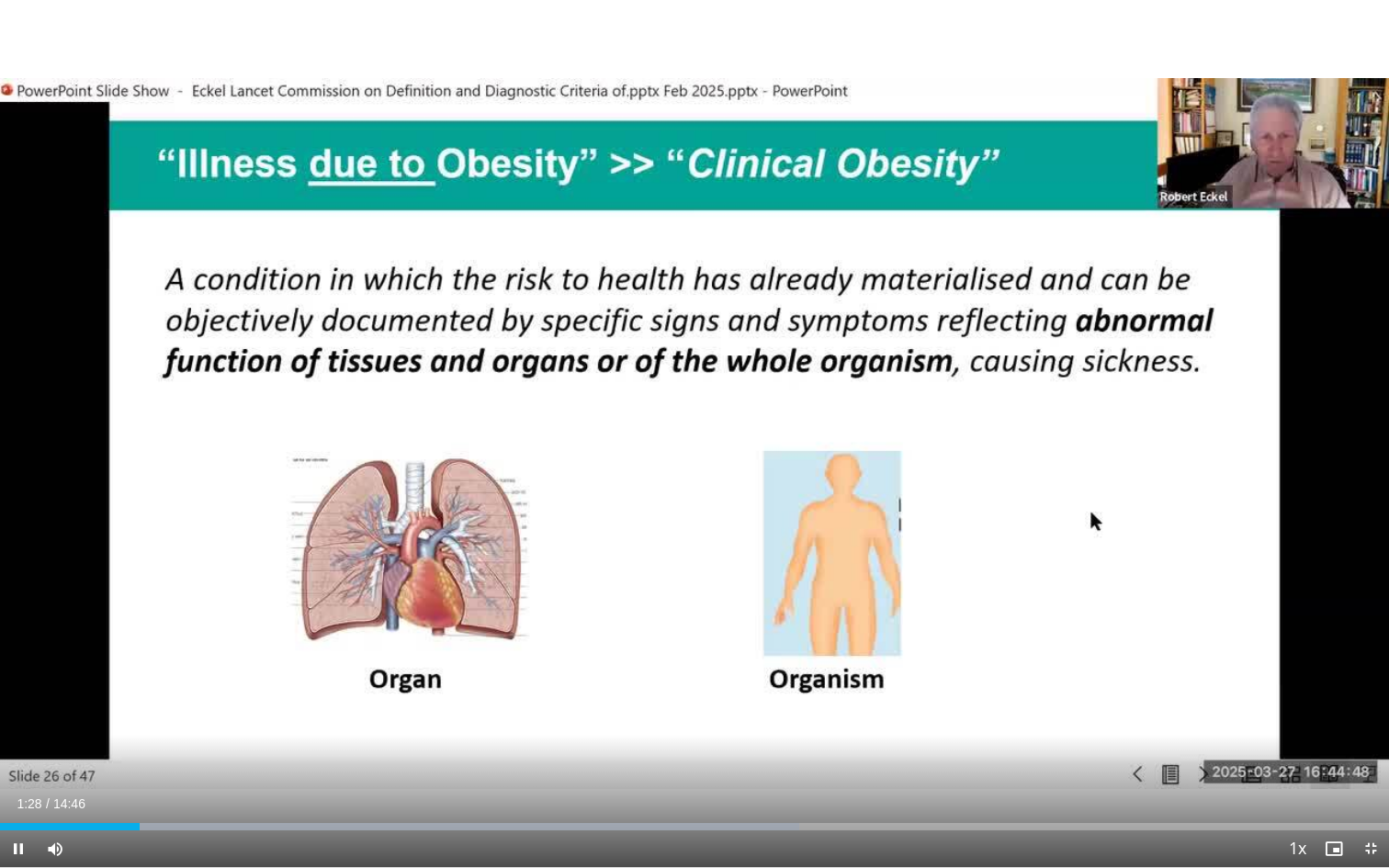 click at bounding box center (1371, 849) 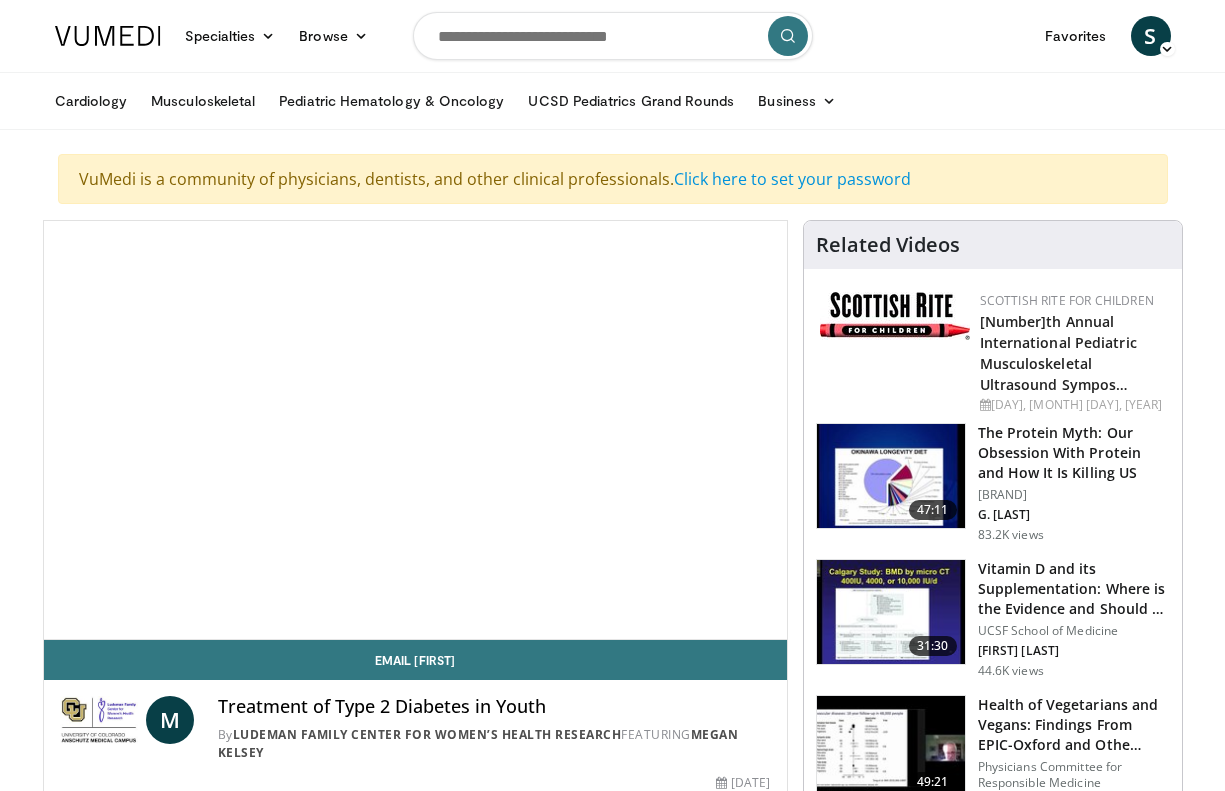 scroll, scrollTop: 0, scrollLeft: 0, axis: both 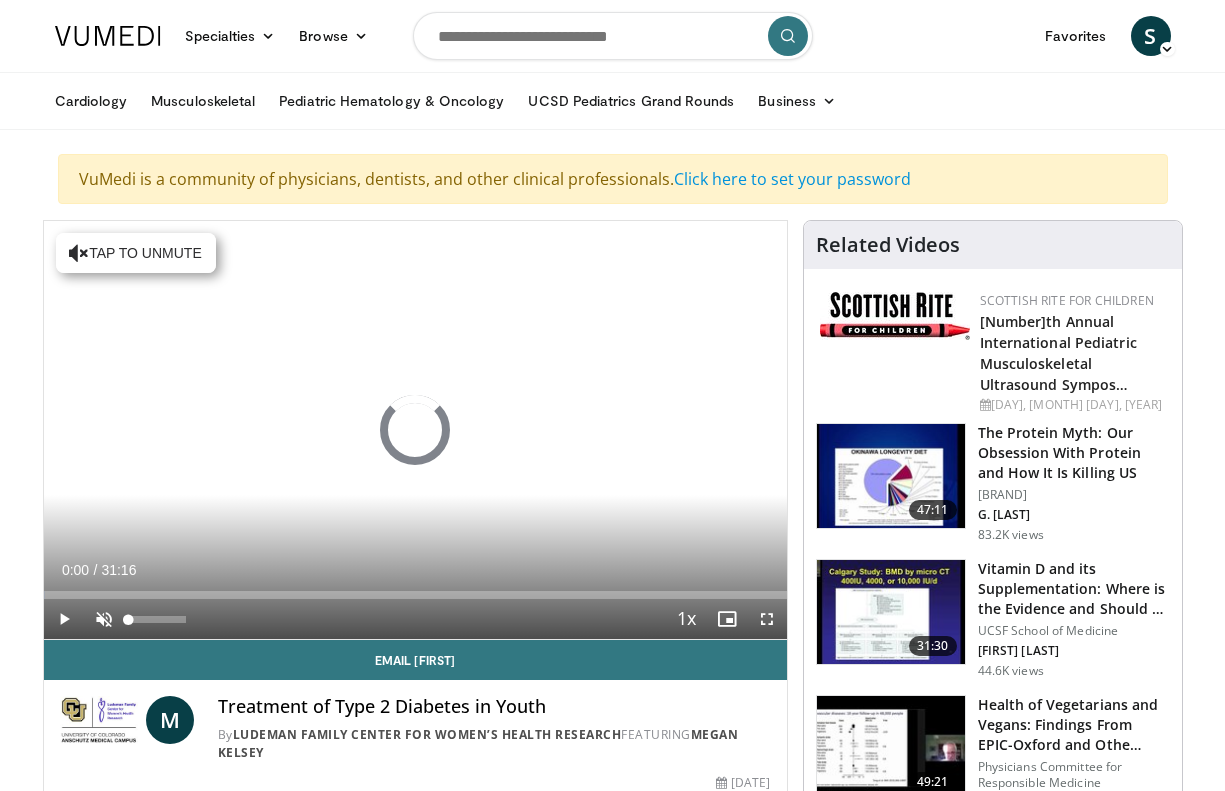 click at bounding box center (104, 619) 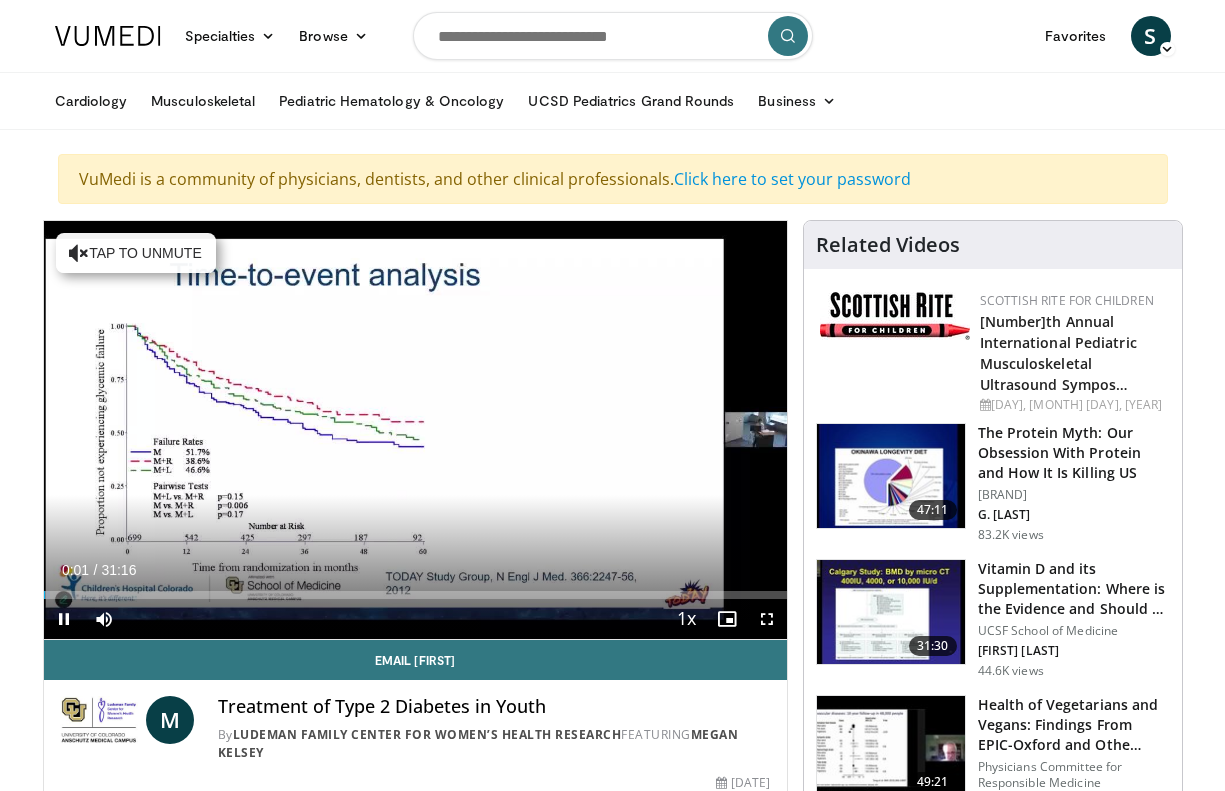click at bounding box center (767, 619) 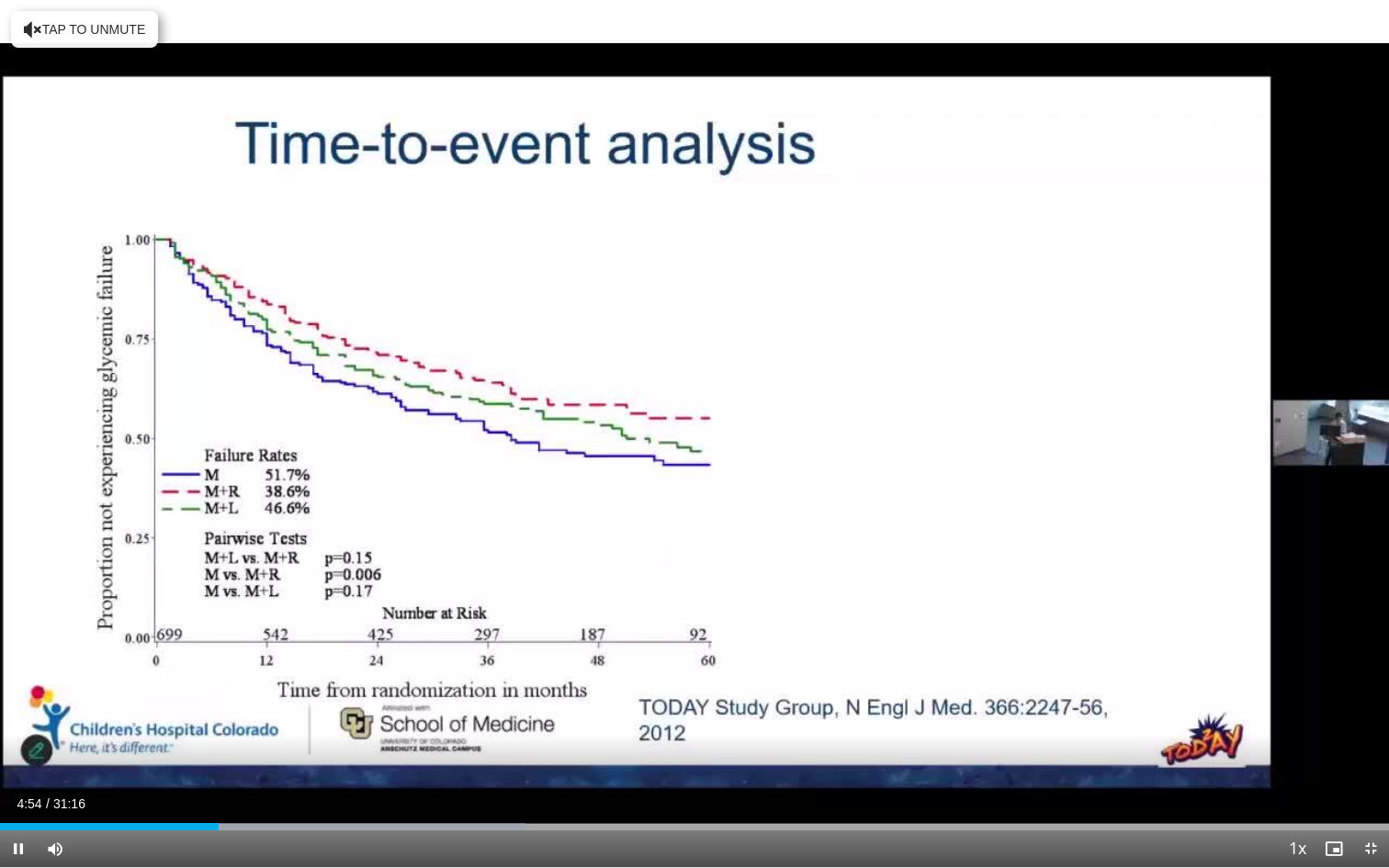click at bounding box center [1371, 849] 